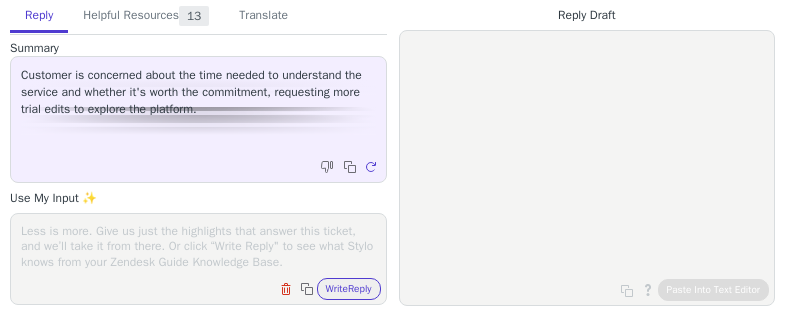 scroll, scrollTop: 0, scrollLeft: 0, axis: both 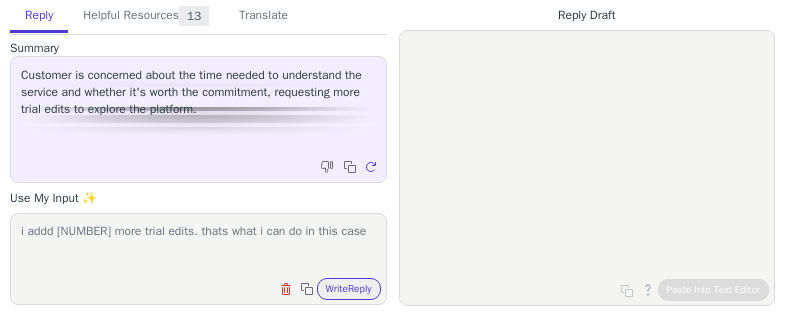 type on "i addd [NUMBER] more trial edits. thats what i can do in this case" 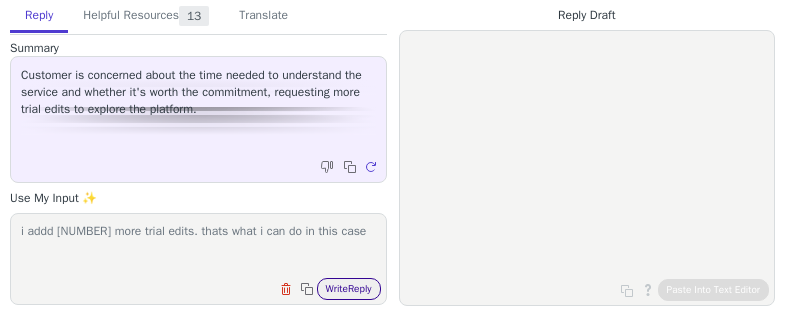 click on "Write  Reply" at bounding box center (349, 289) 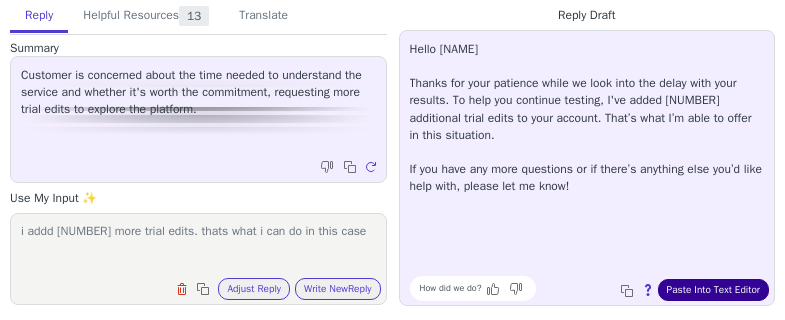 click on "Paste Into Text Editor" at bounding box center [713, 290] 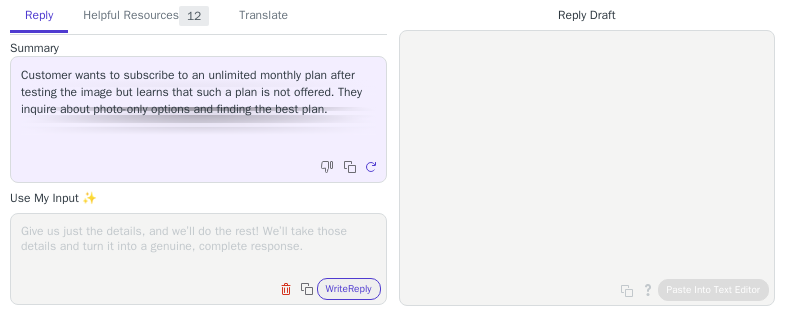 scroll, scrollTop: 0, scrollLeft: 0, axis: both 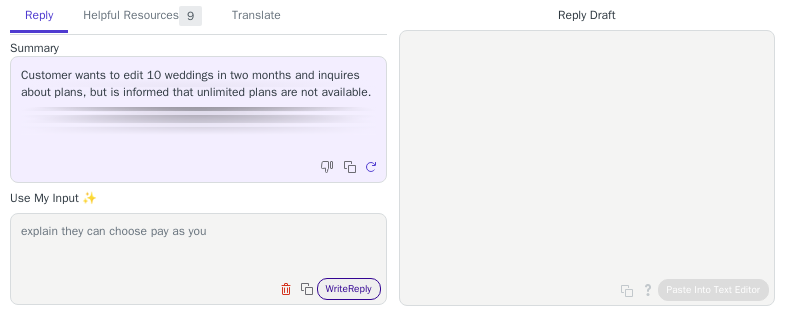 type on "explain they can choose pay as you" 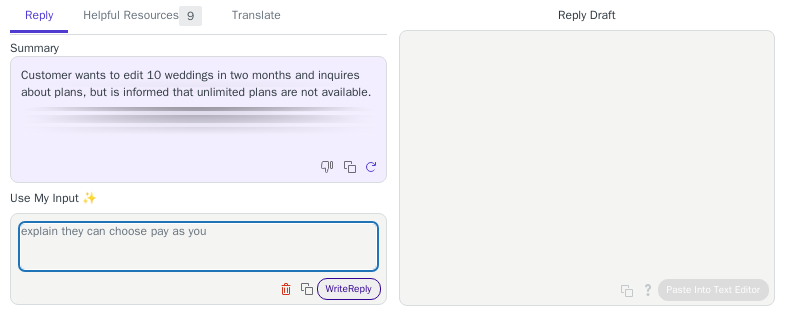 click on "Write  Reply" at bounding box center (349, 289) 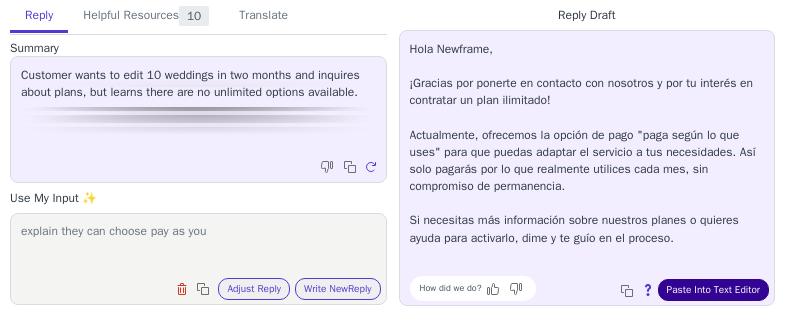 click on "Paste Into Text Editor" at bounding box center (713, 290) 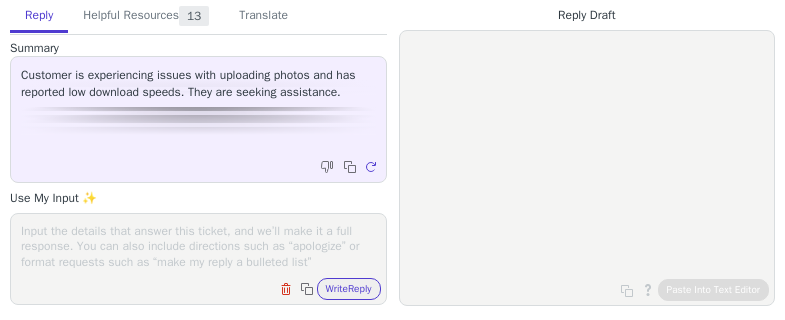 scroll, scrollTop: 0, scrollLeft: 0, axis: both 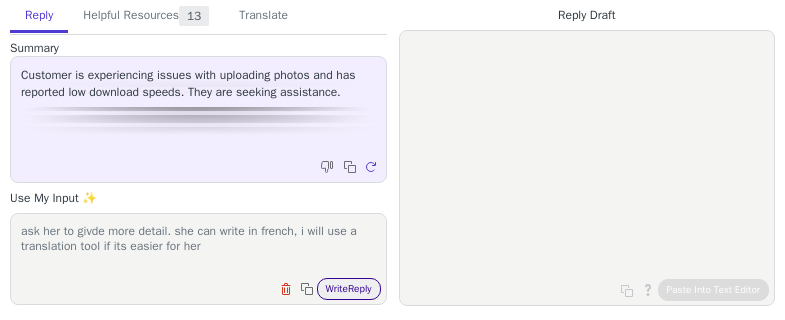 type on "ask her to givde more detail. she can write in french, i will use a translation tool if its easier for her" 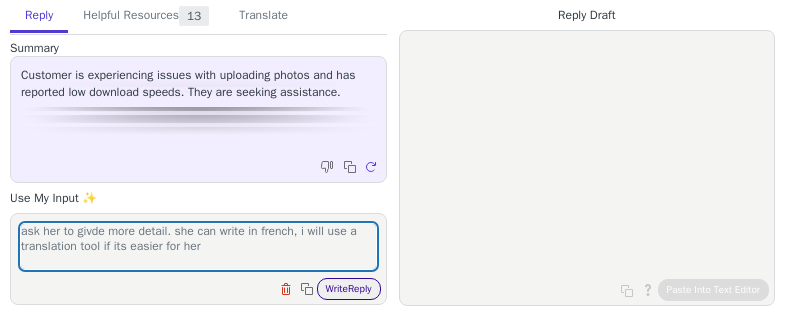 click on "Write  Reply" at bounding box center [349, 289] 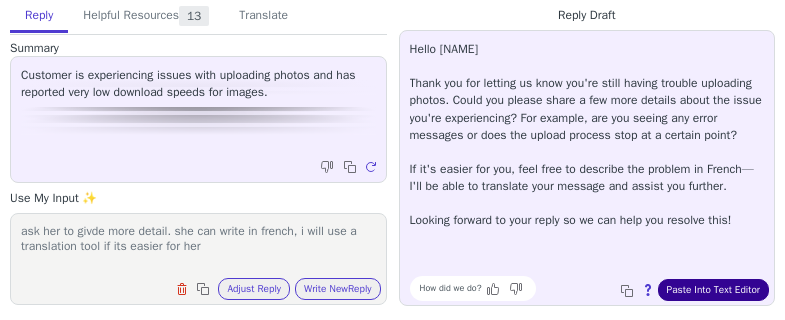 click on "Paste Into Text Editor" at bounding box center (713, 290) 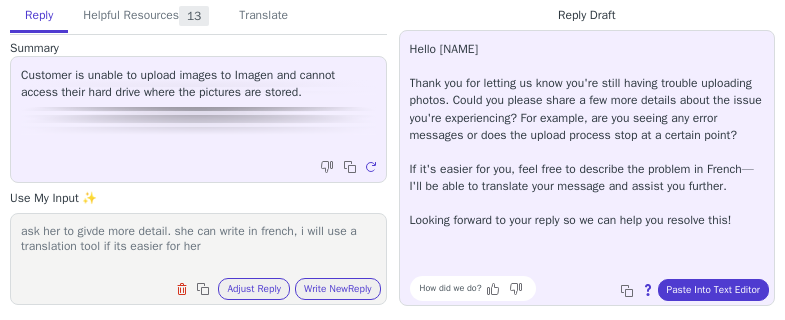 click on "ask her to givde more detail. she can write in french, i will use a translation tool if its easier for her" at bounding box center [198, 246] 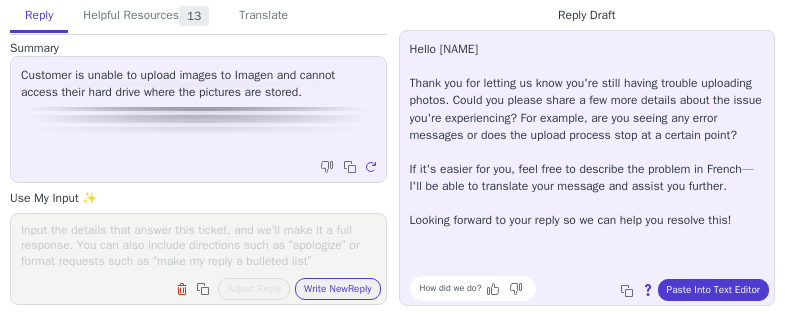 scroll, scrollTop: 0, scrollLeft: 0, axis: both 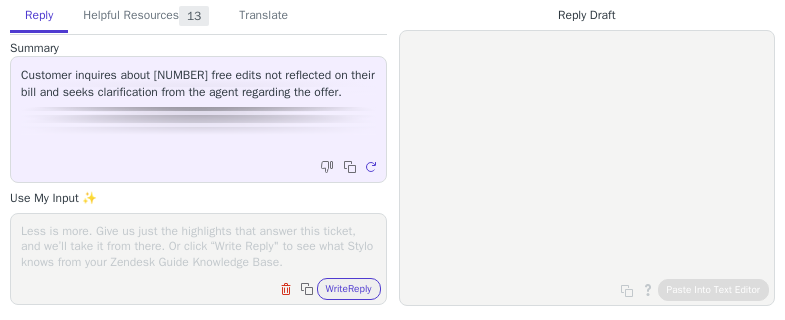 click at bounding box center [198, 246] 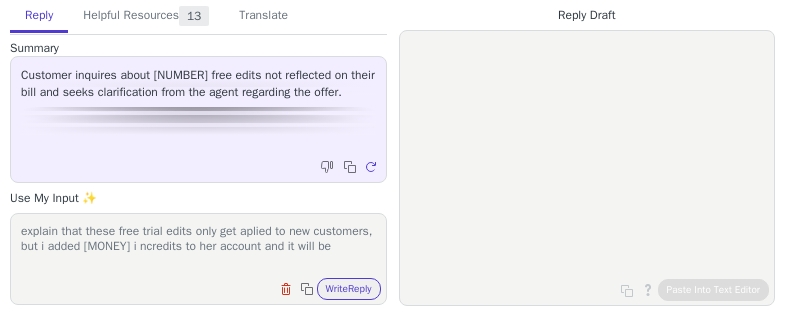 scroll, scrollTop: 1, scrollLeft: 0, axis: vertical 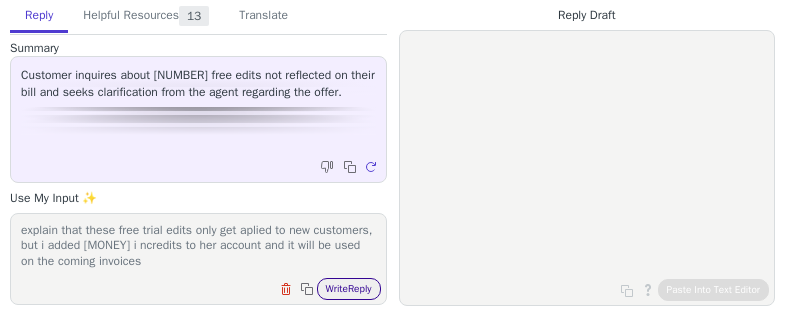 type on "explain that these free trial edits only get aplied to new customers, but i added [MONEY] i ncredits to her account and it will be used on the coming invoices" 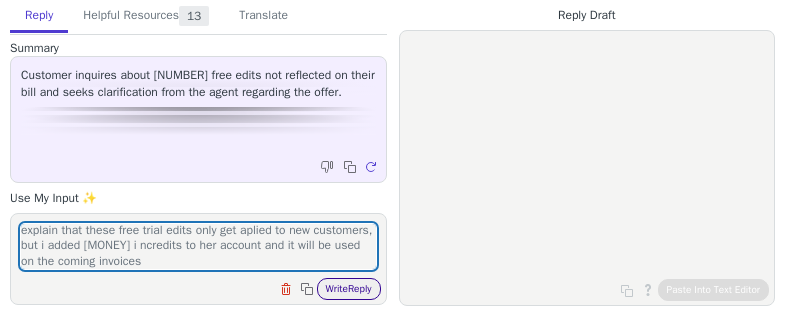 click on "Write  Reply" at bounding box center [349, 289] 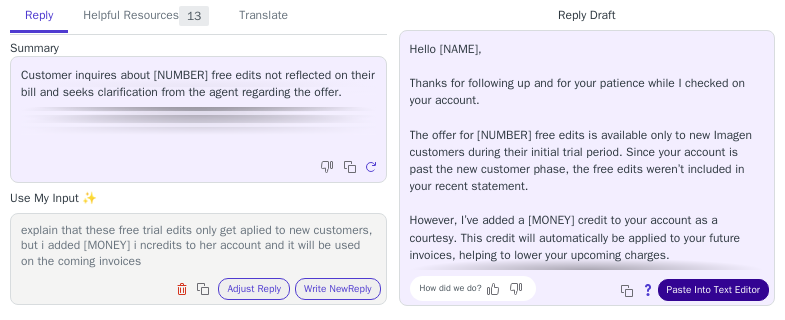 click on "Paste Into Text Editor" at bounding box center [713, 290] 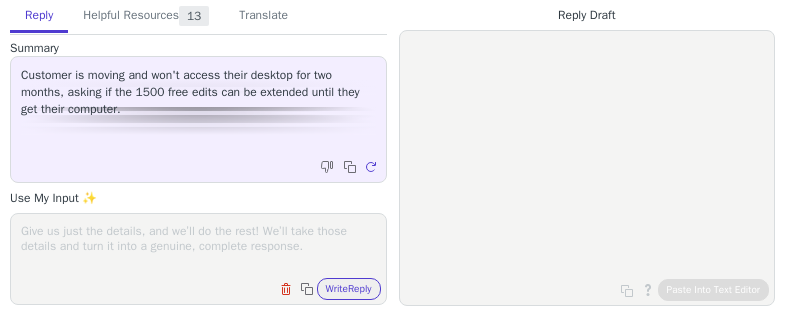 click at bounding box center [198, 246] 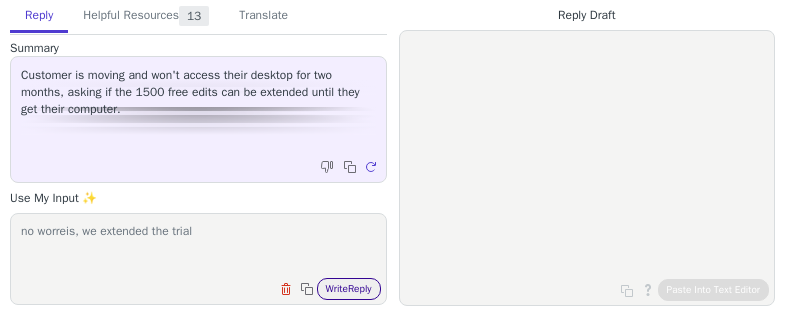 type on "no worreis, we extended the trial" 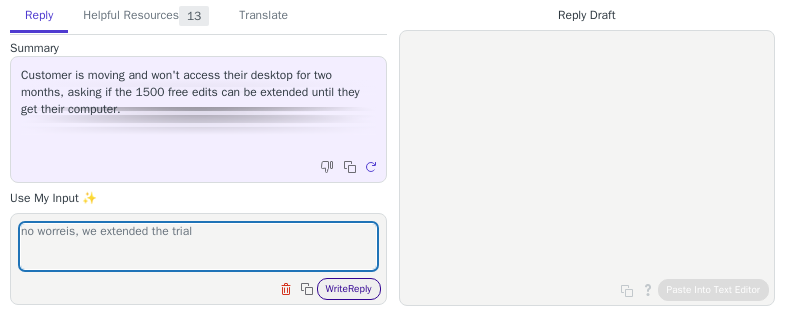 click on "Write  Reply" at bounding box center (349, 289) 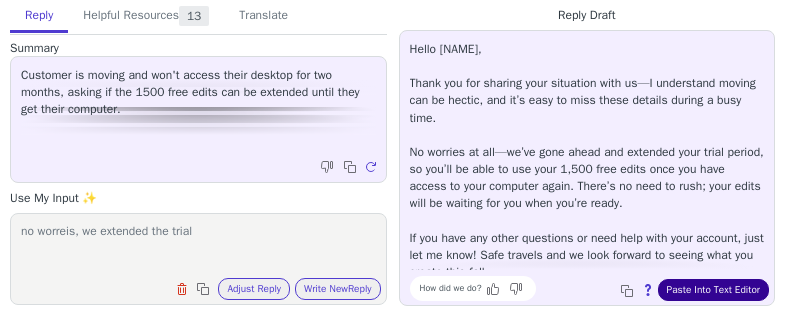 click on "Paste Into Text Editor" at bounding box center [713, 290] 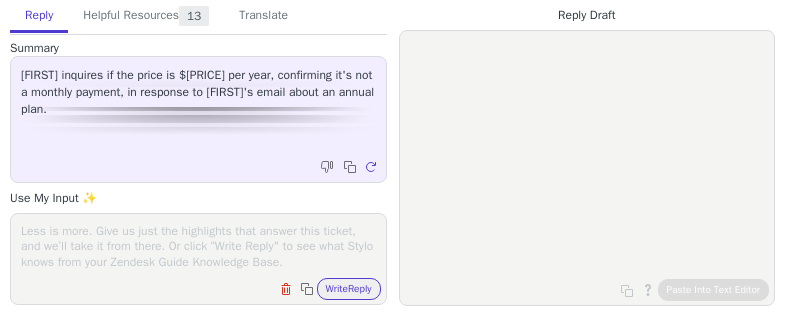 scroll, scrollTop: 0, scrollLeft: 0, axis: both 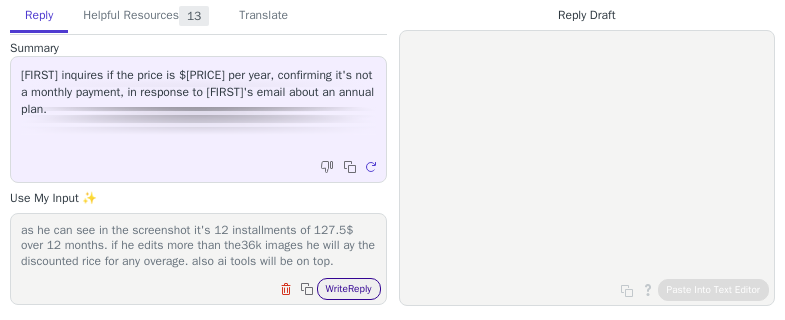 type on "as he can see in the screenshot it's 12 installments of 127.5$ over 12 months. if he edits more than the36k images he will ay the discounted rice for any overage. also ai tools will be on top." 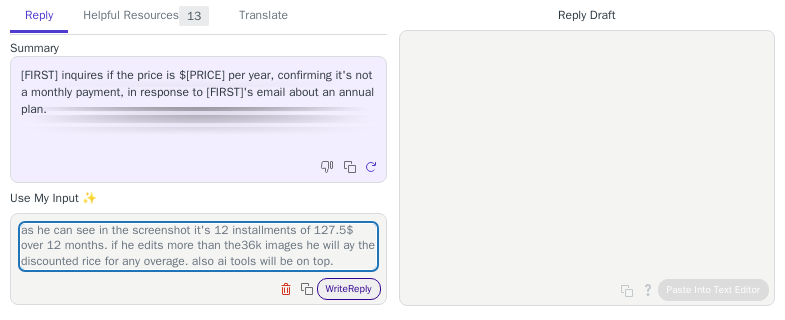 click on "Write  Reply" at bounding box center [349, 289] 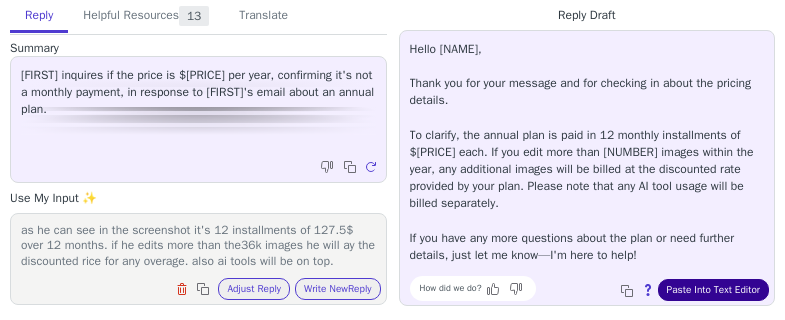click on "Paste Into Text Editor" at bounding box center (713, 290) 